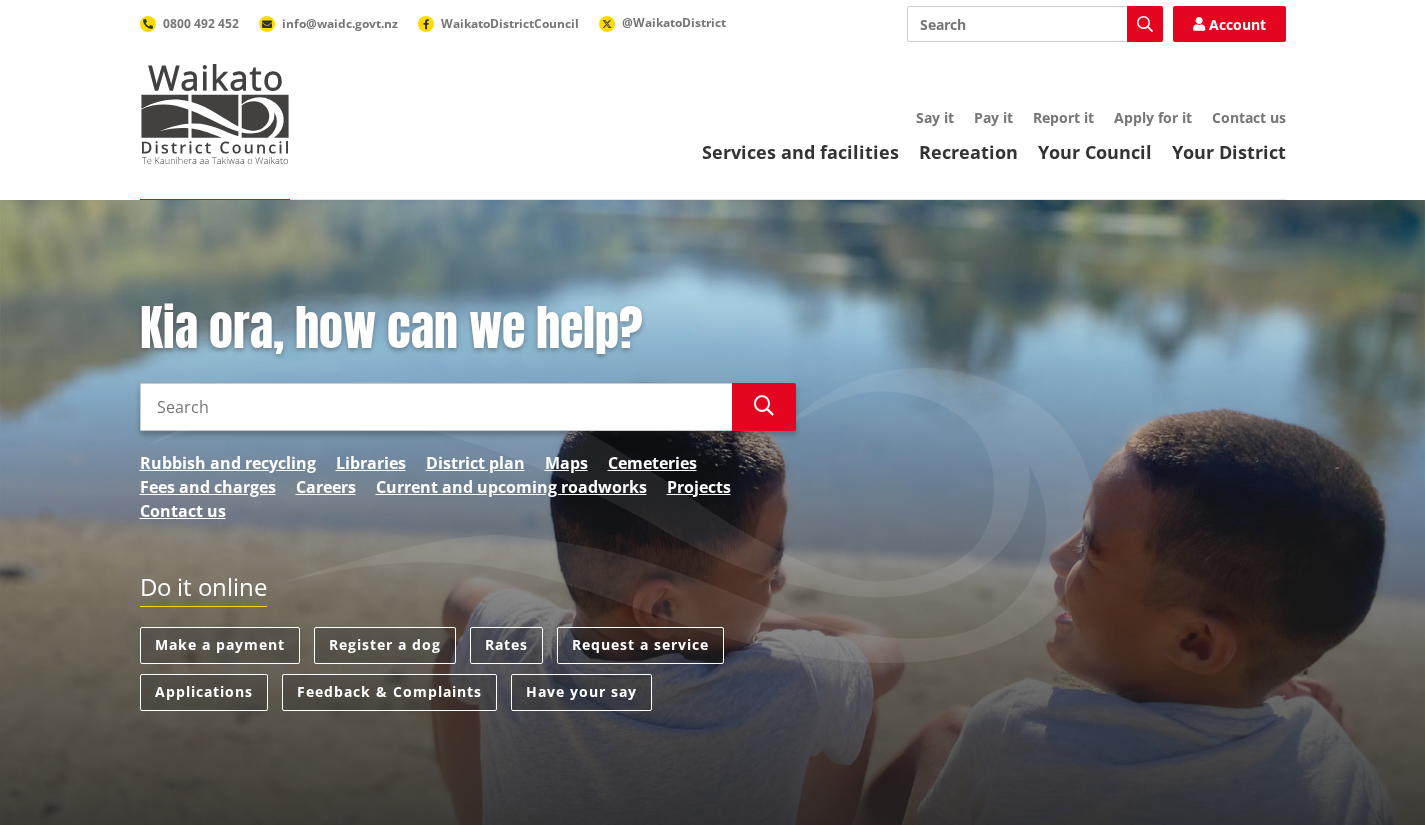 scroll, scrollTop: 0, scrollLeft: 0, axis: both 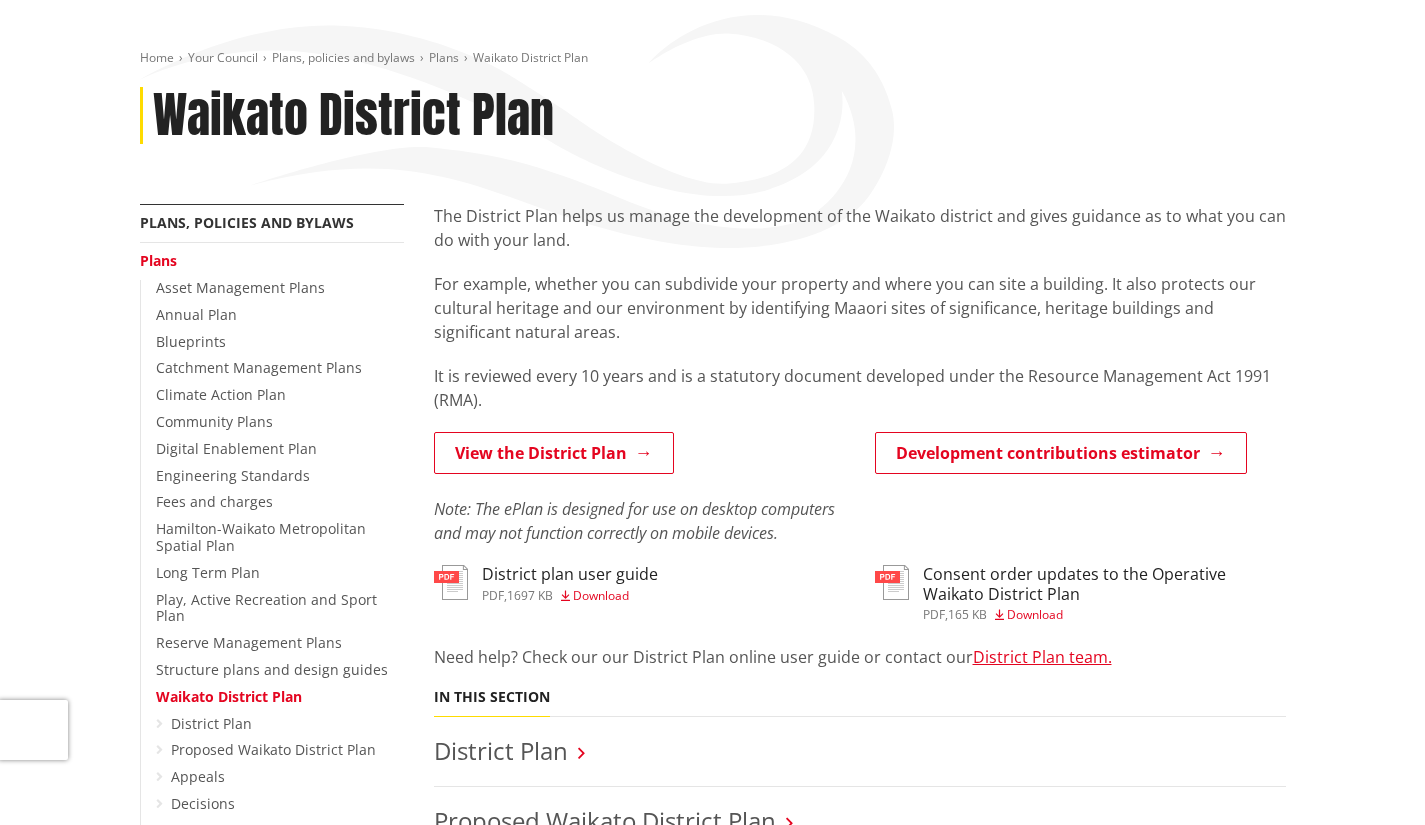 click on "View the District Plan" at bounding box center [554, 453] 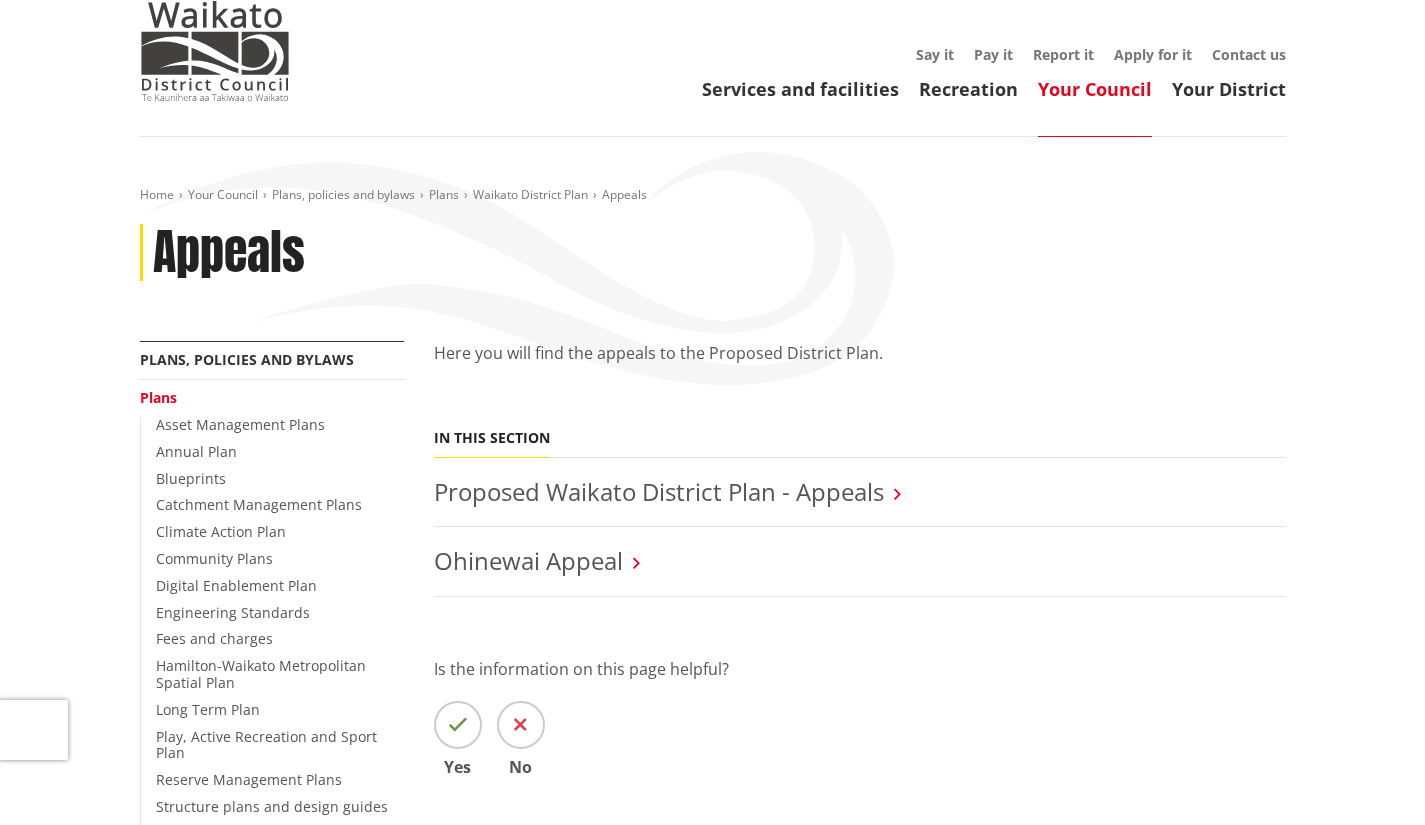 scroll, scrollTop: 100, scrollLeft: 0, axis: vertical 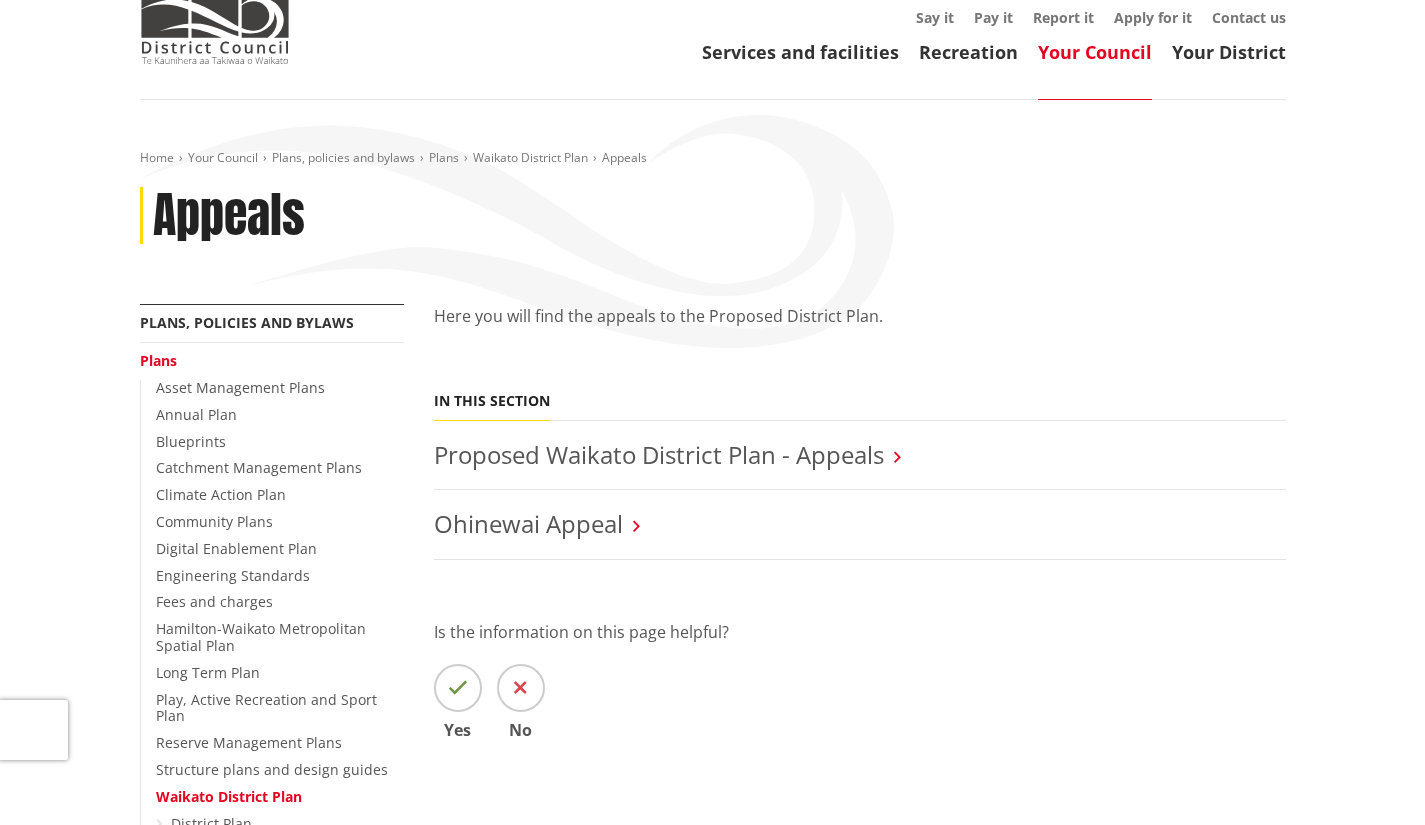 click on "Proposed Waikato District Plan - Appeals" at bounding box center [659, 454] 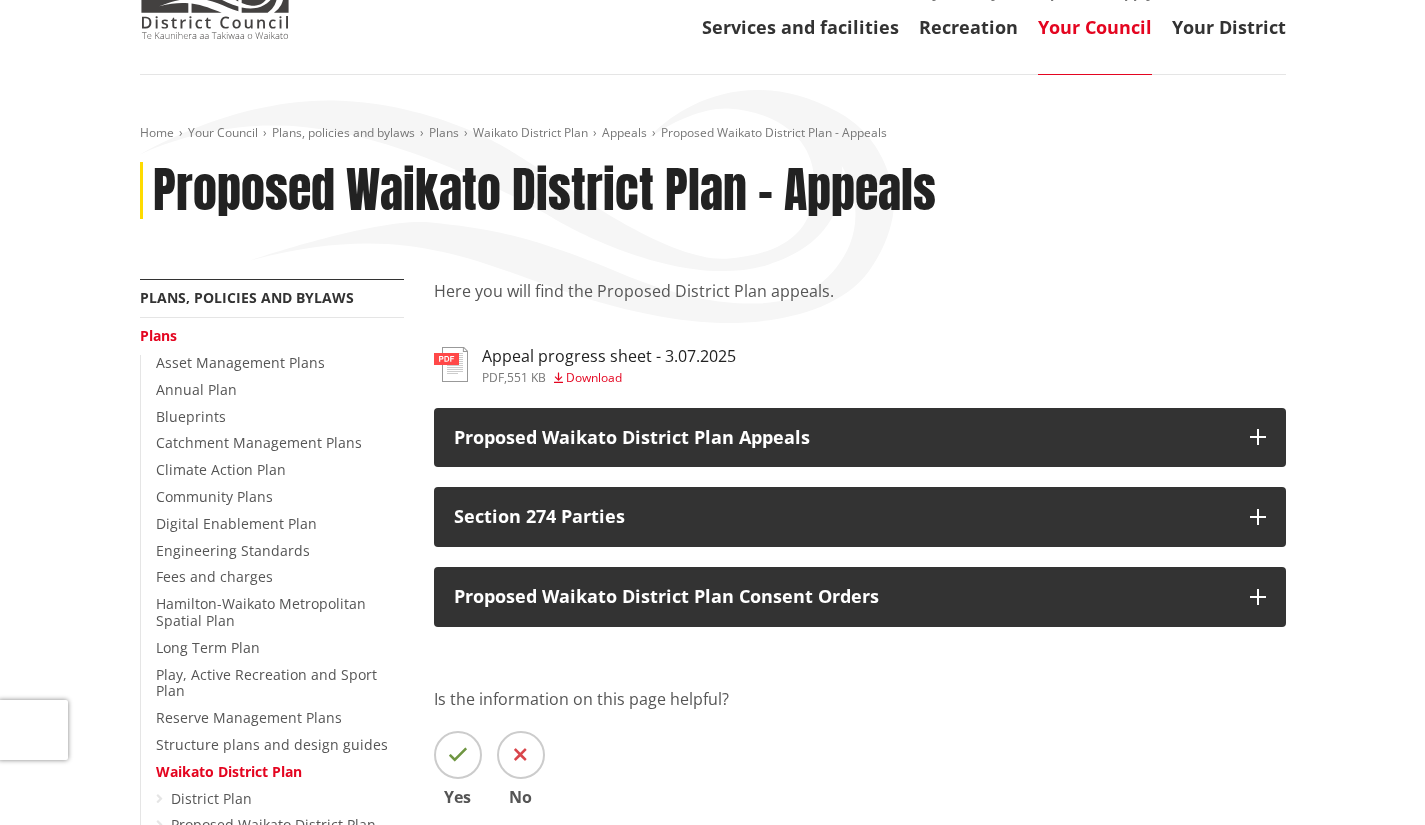 scroll, scrollTop: 300, scrollLeft: 0, axis: vertical 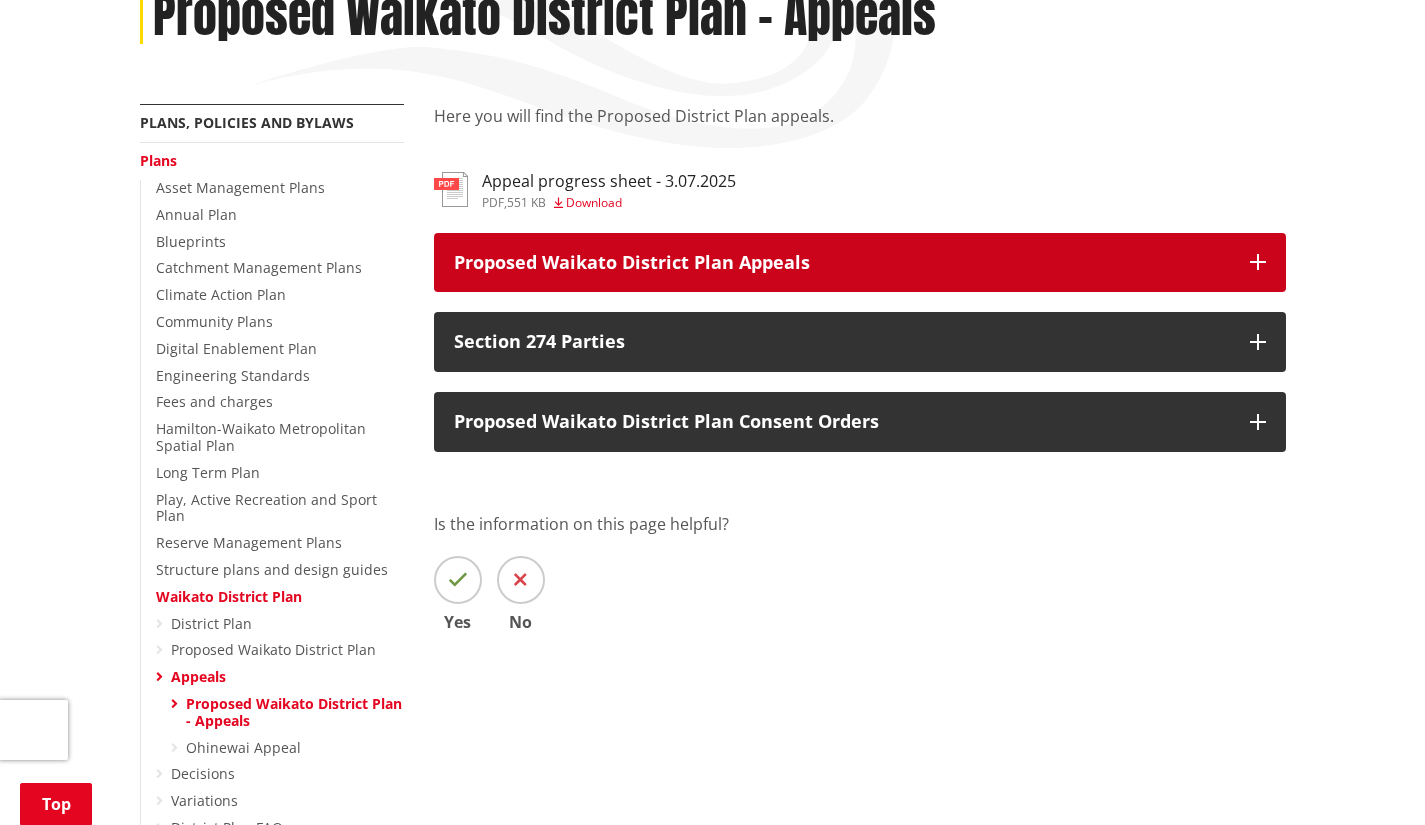 click on "Proposed Waikato District Plan Appeals" at bounding box center [842, 263] 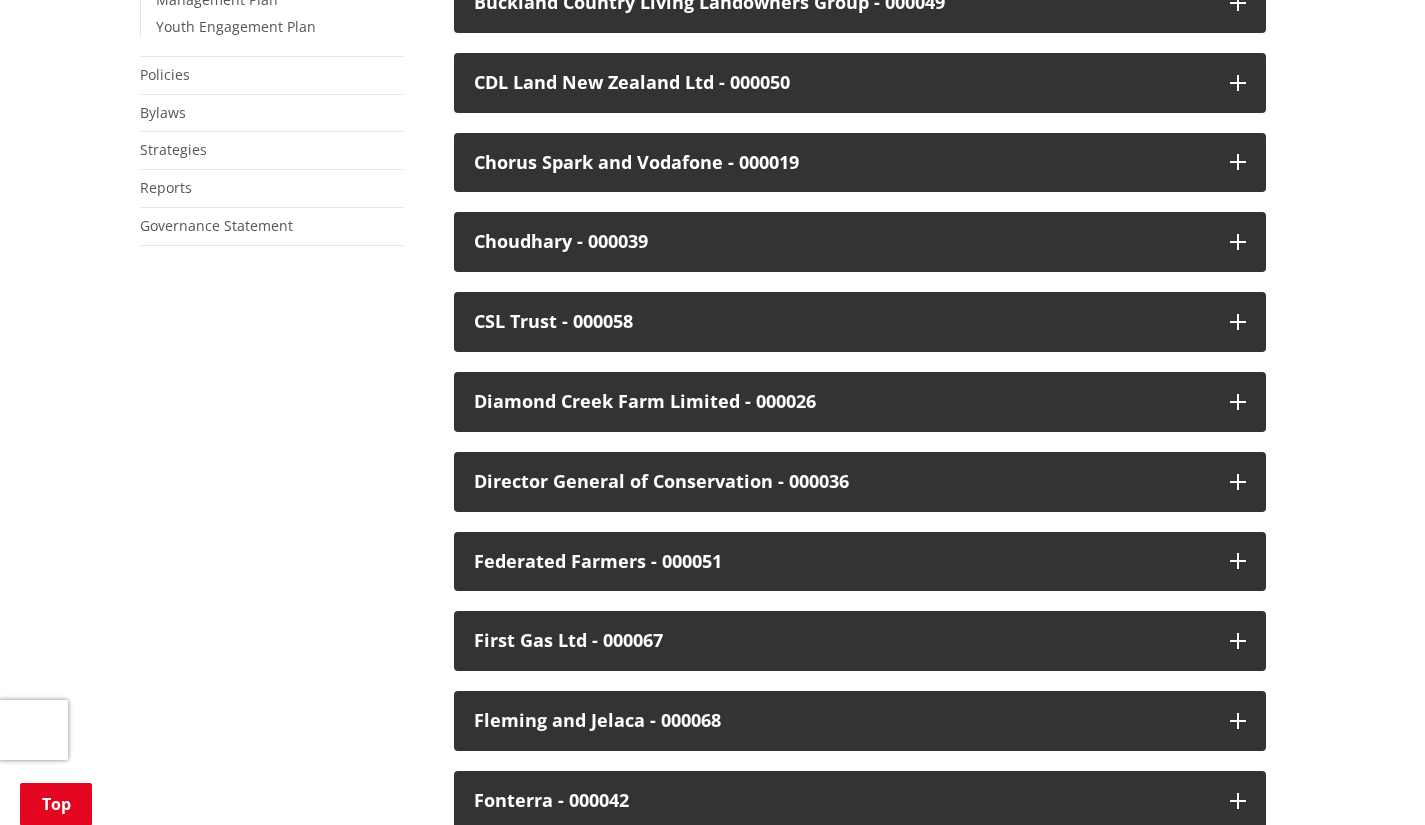 scroll, scrollTop: 1200, scrollLeft: 0, axis: vertical 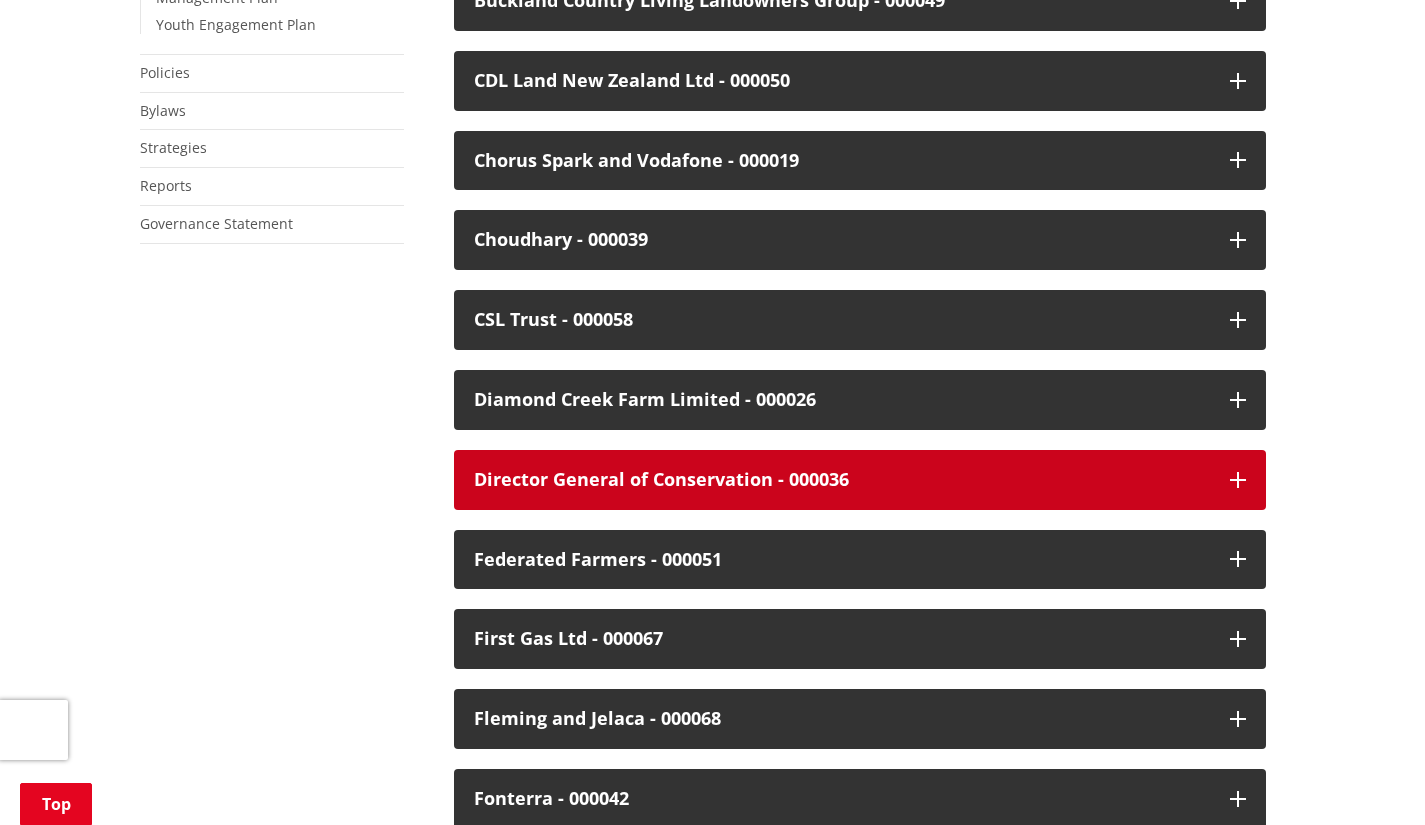 click on "Director General of Conservation - 000036" at bounding box center [842, 480] 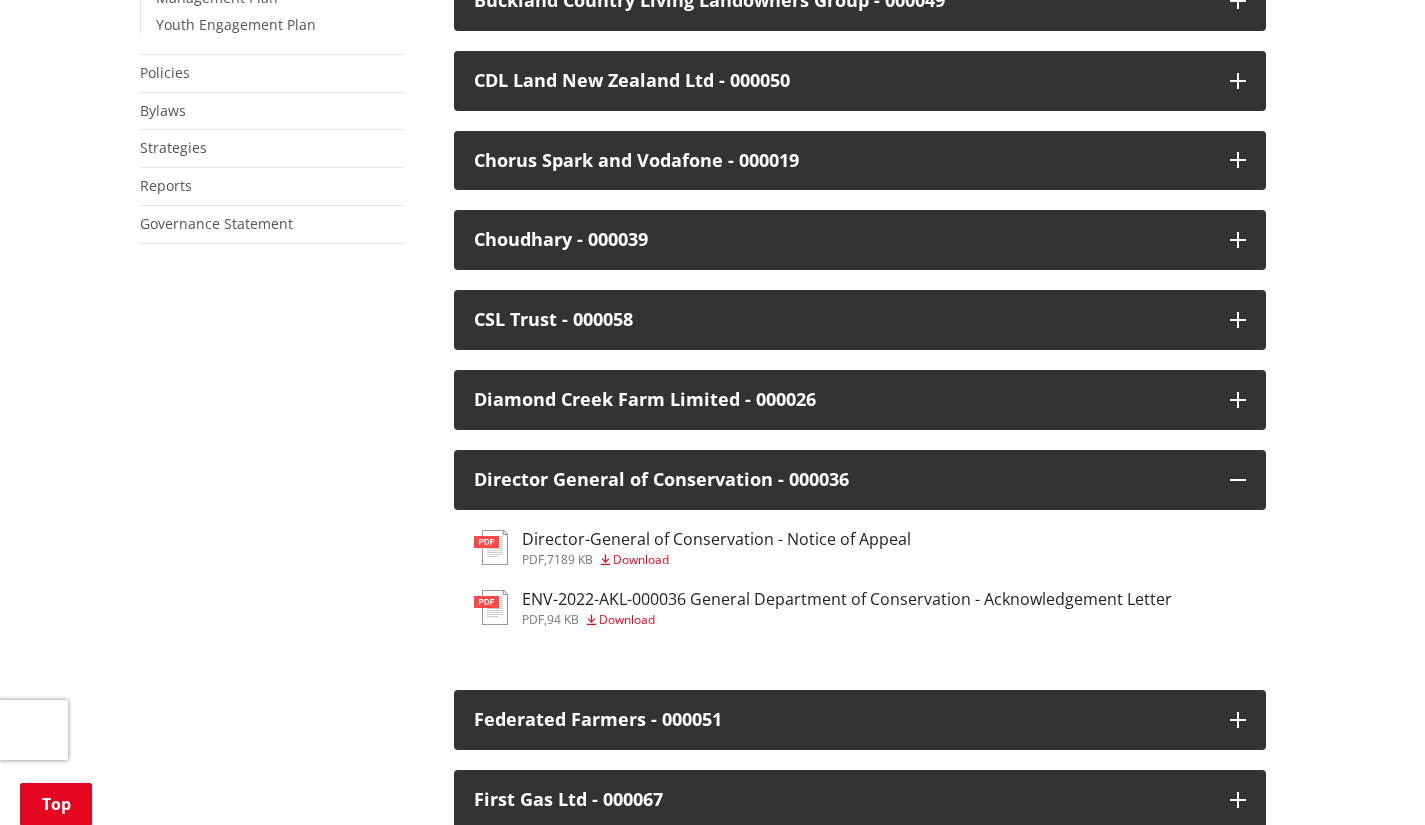 click on "Director-General of Conservation - Notice of Appeal" at bounding box center [716, 539] 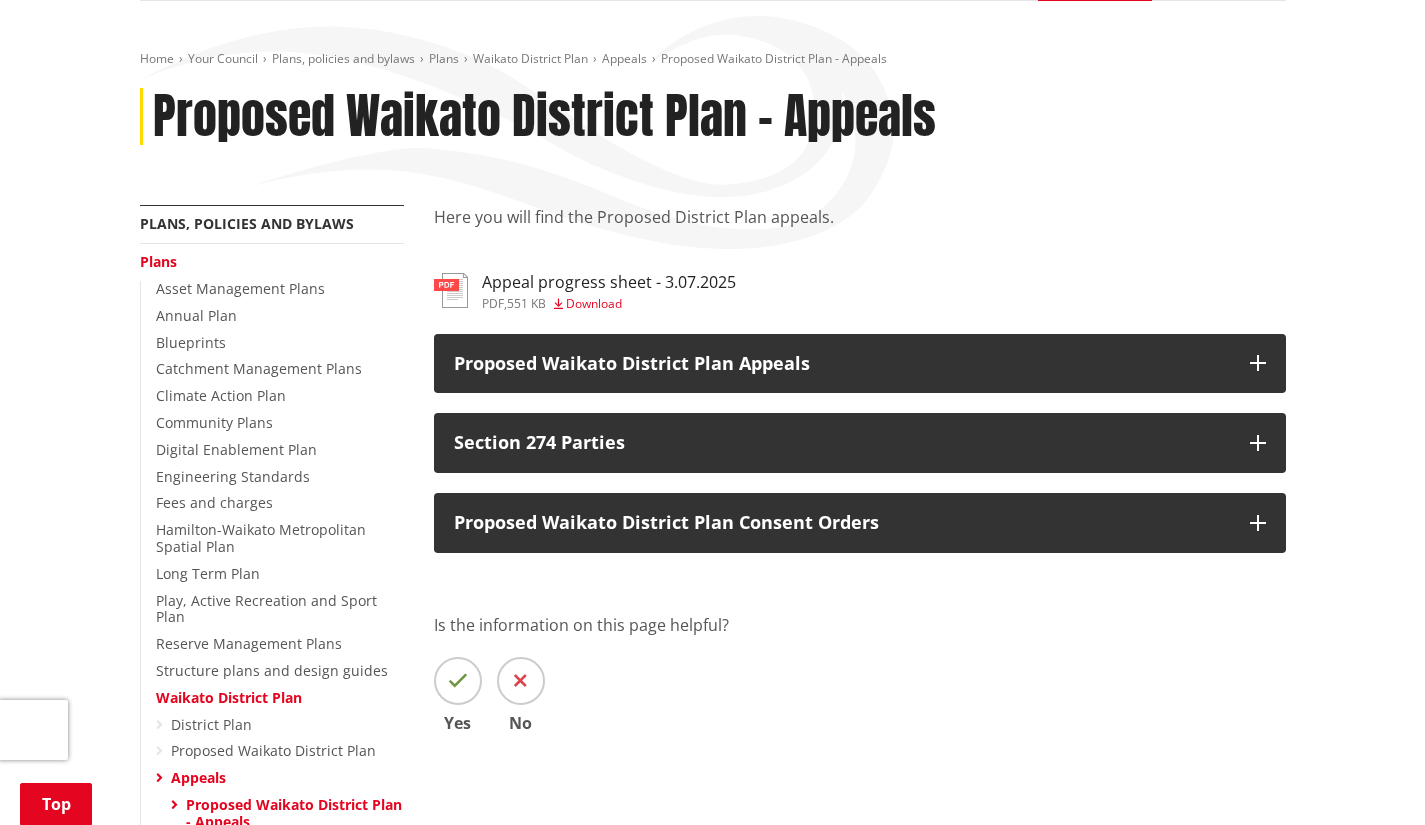 scroll, scrollTop: 0, scrollLeft: 0, axis: both 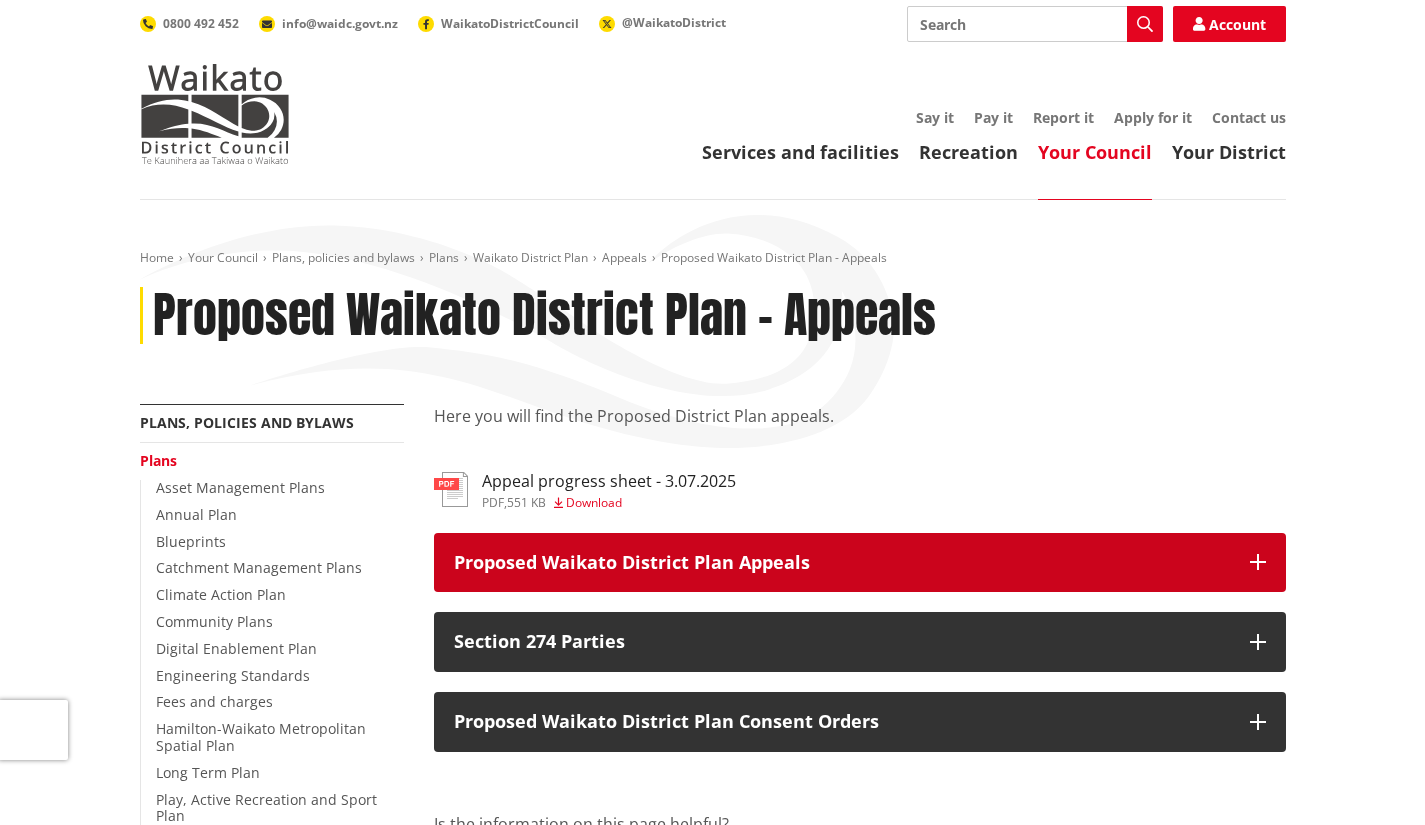 click on "Proposed Waikato District Plan Appeals" at bounding box center [842, 563] 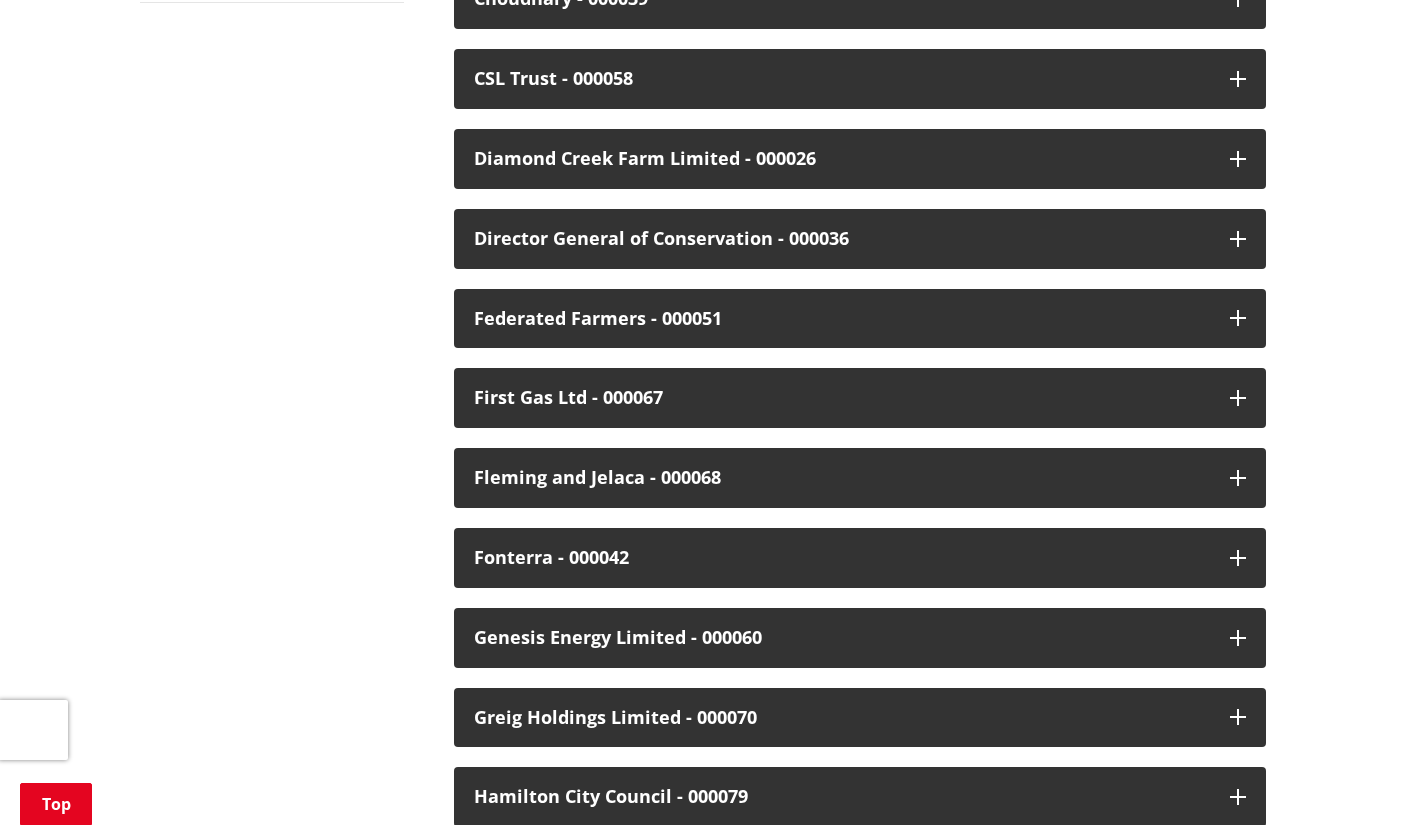 scroll, scrollTop: 1400, scrollLeft: 0, axis: vertical 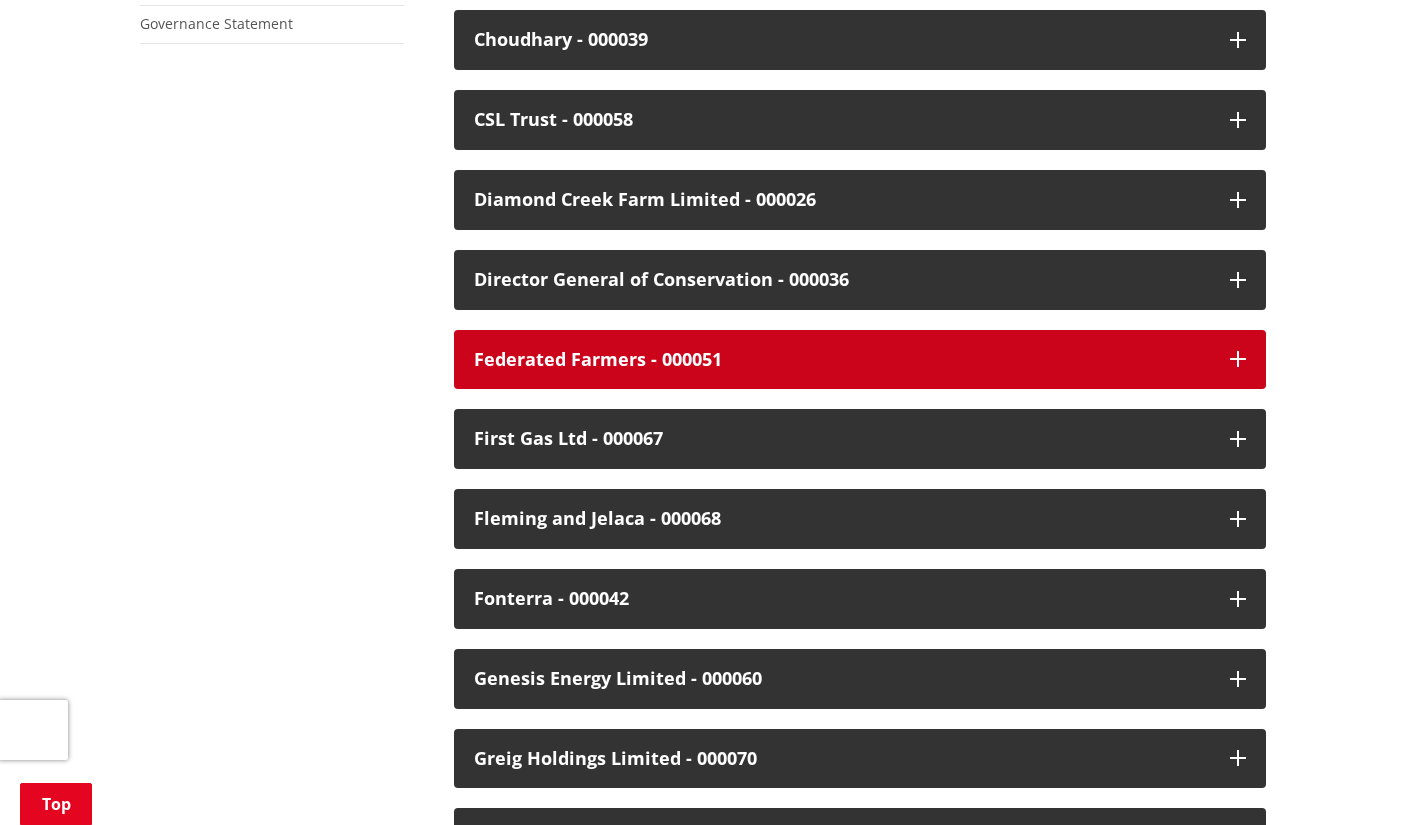 click on "Federated Farmers - 000051" at bounding box center (842, 360) 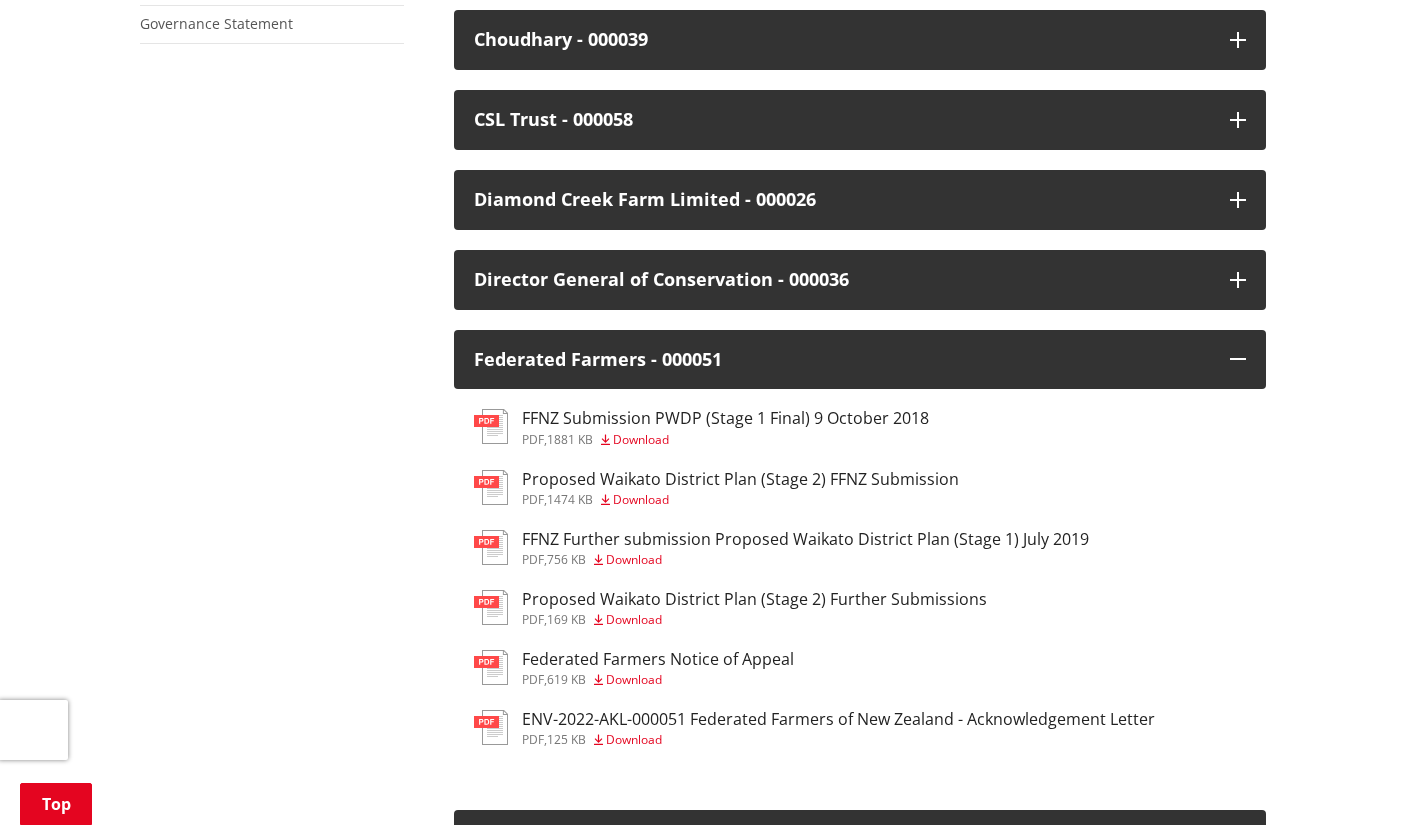 click on "Federated Farmers Notice of Appeal" at bounding box center (658, 659) 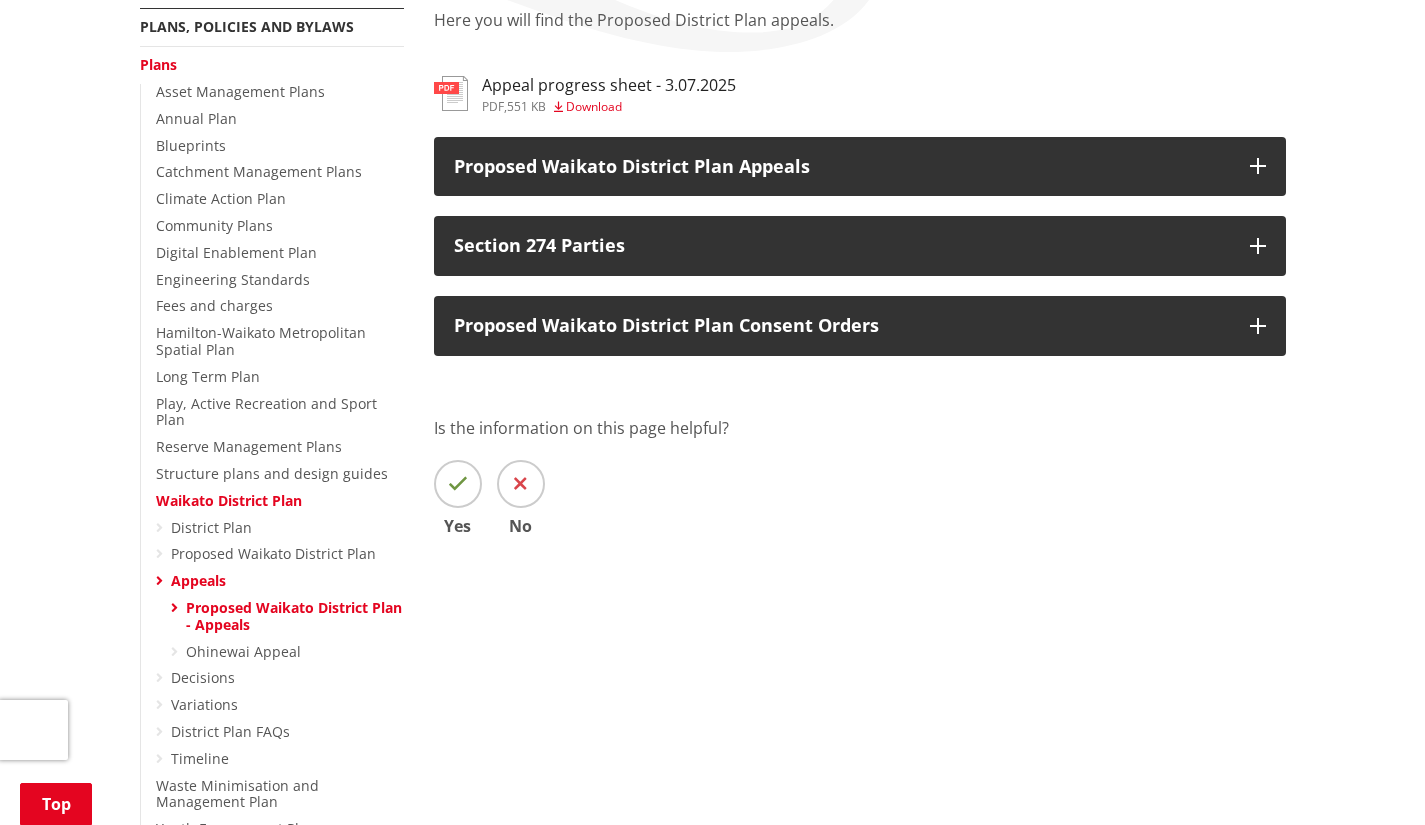 scroll, scrollTop: 394, scrollLeft: 0, axis: vertical 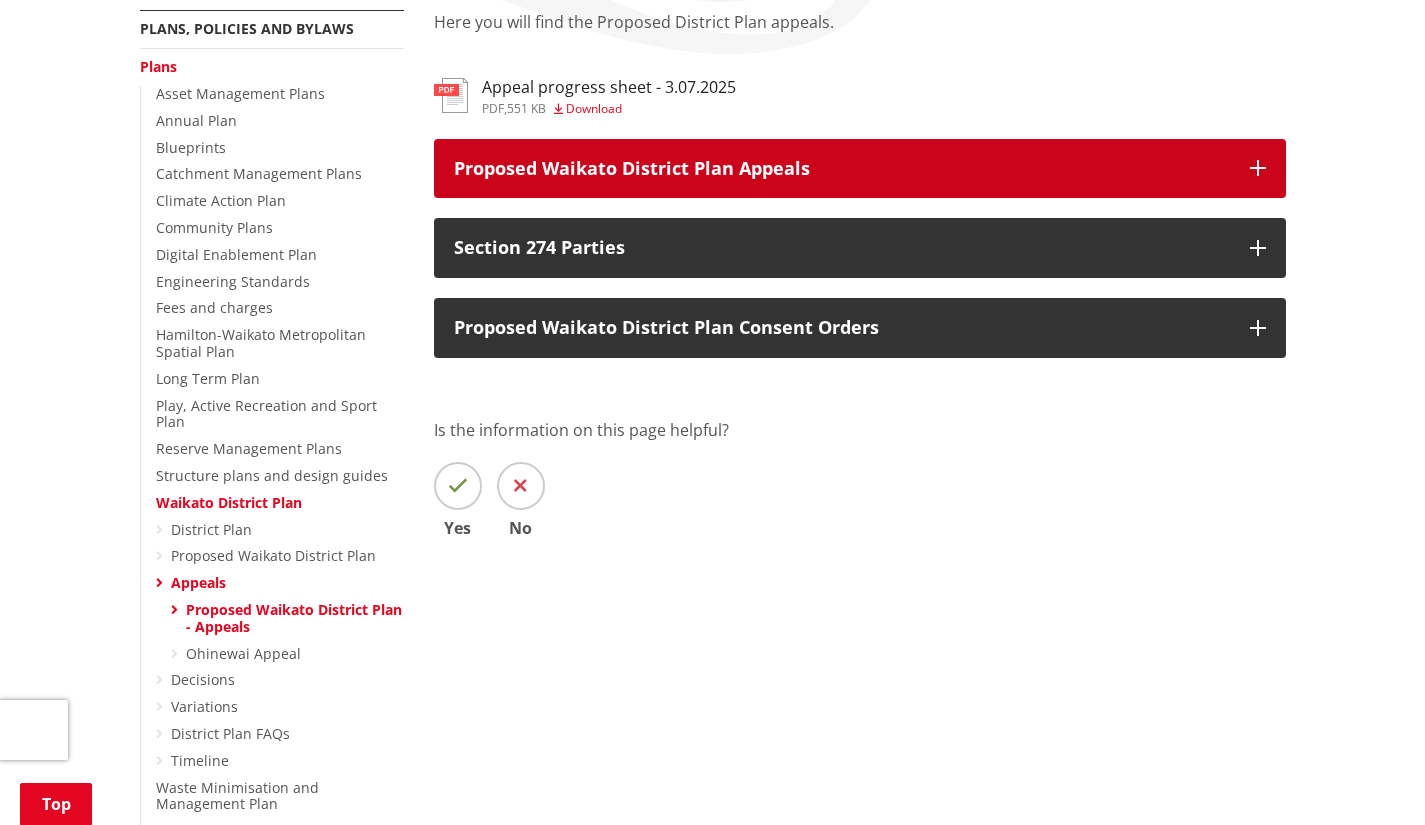 click on "Proposed Waikato District Plan Appeals" at bounding box center (842, 169) 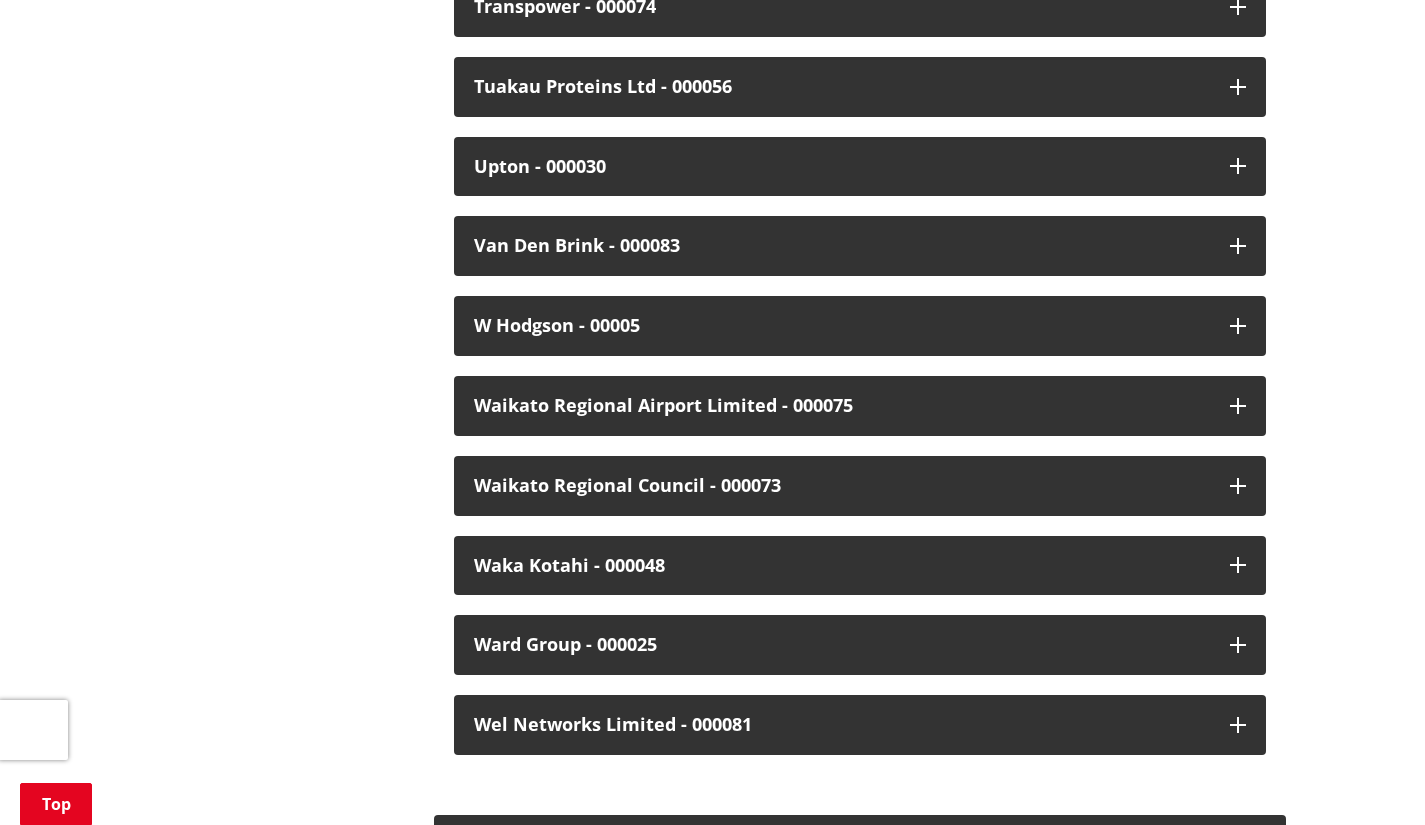 scroll, scrollTop: 5105, scrollLeft: 0, axis: vertical 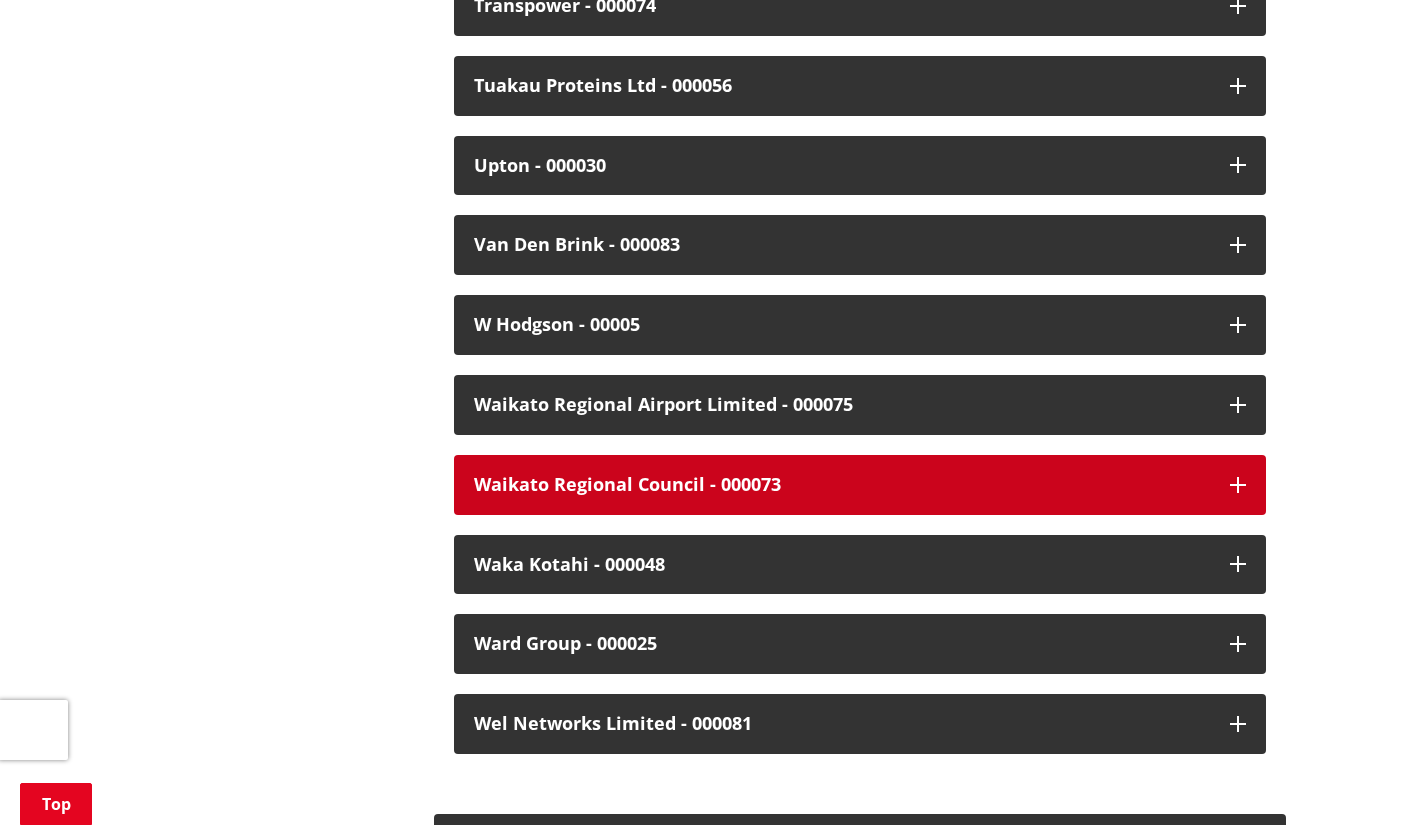 click on "Waikato Regional Council - 000073" at bounding box center (842, 485) 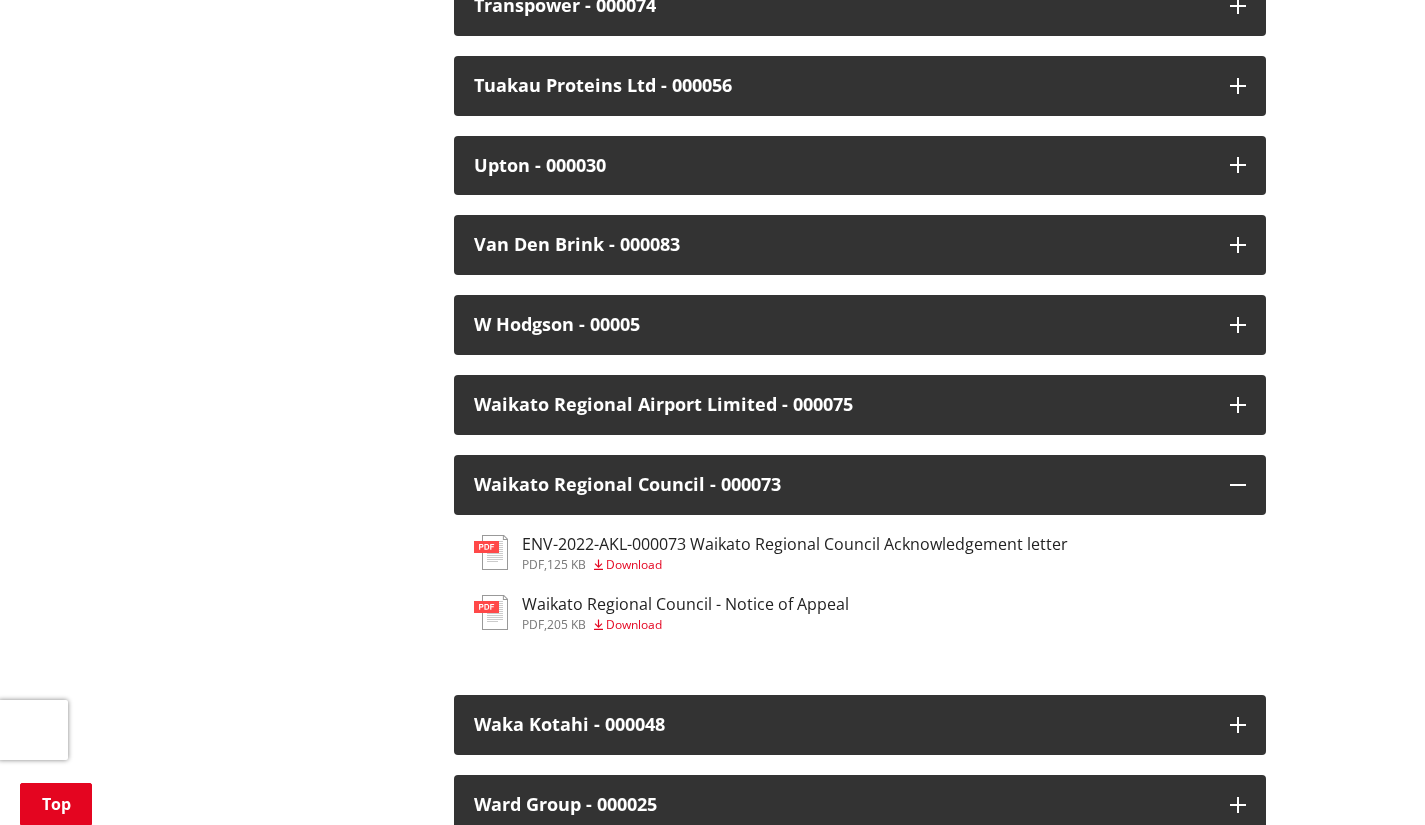 click on "Waikato Regional Council - Notice of Appeal" at bounding box center [685, 604] 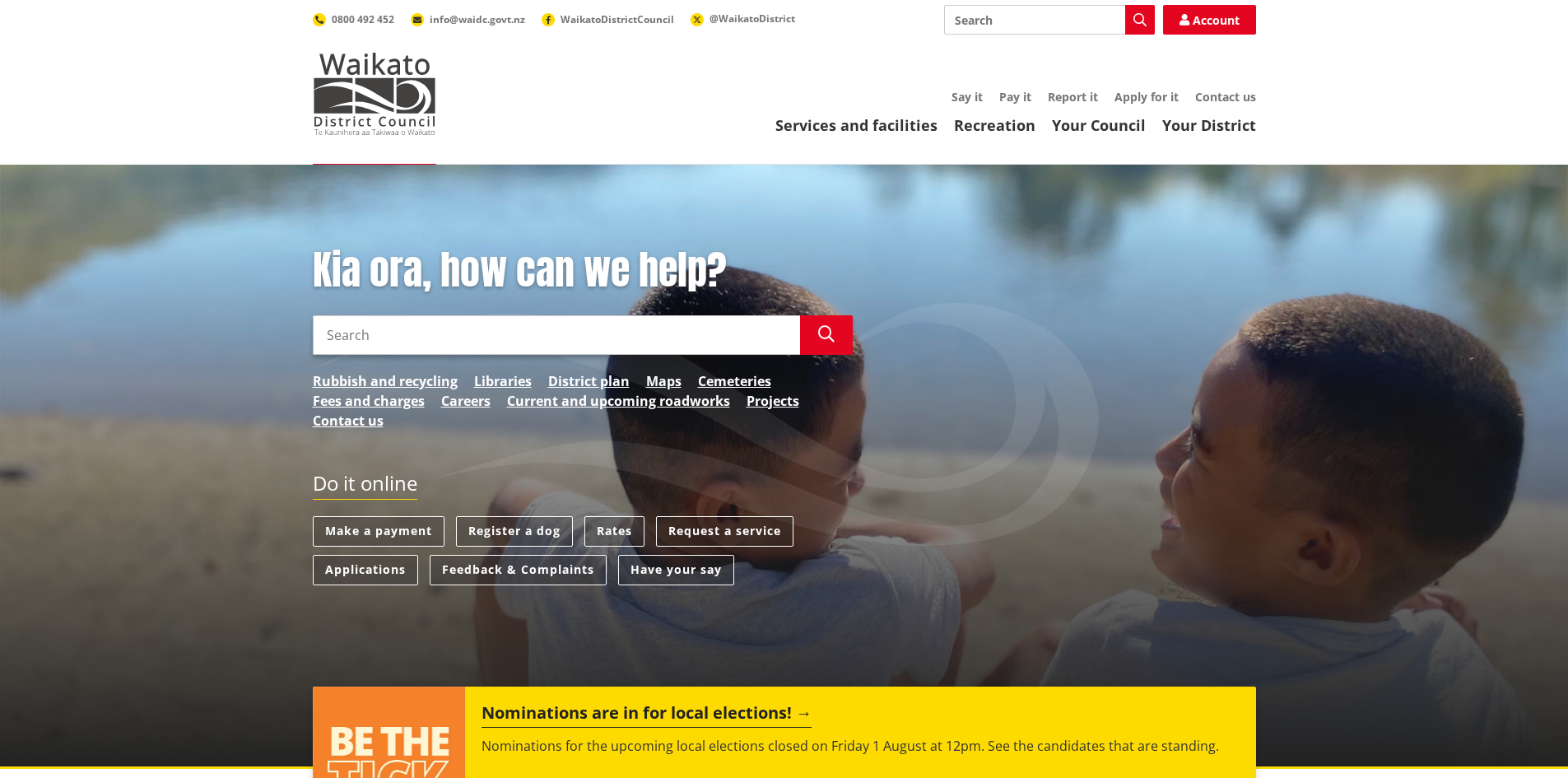 scroll, scrollTop: 0, scrollLeft: 0, axis: both 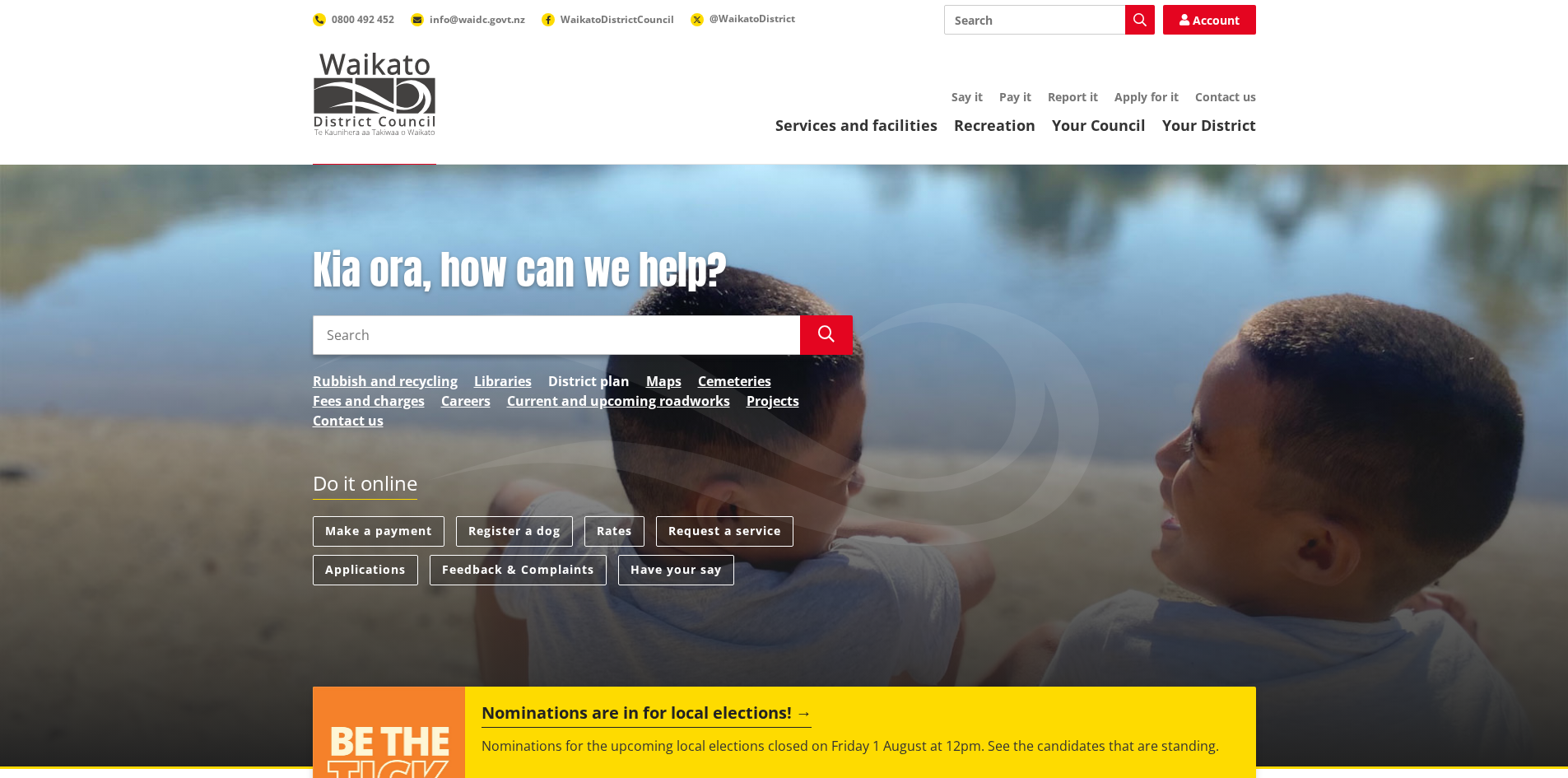 click on "District plan" at bounding box center [589, 381] 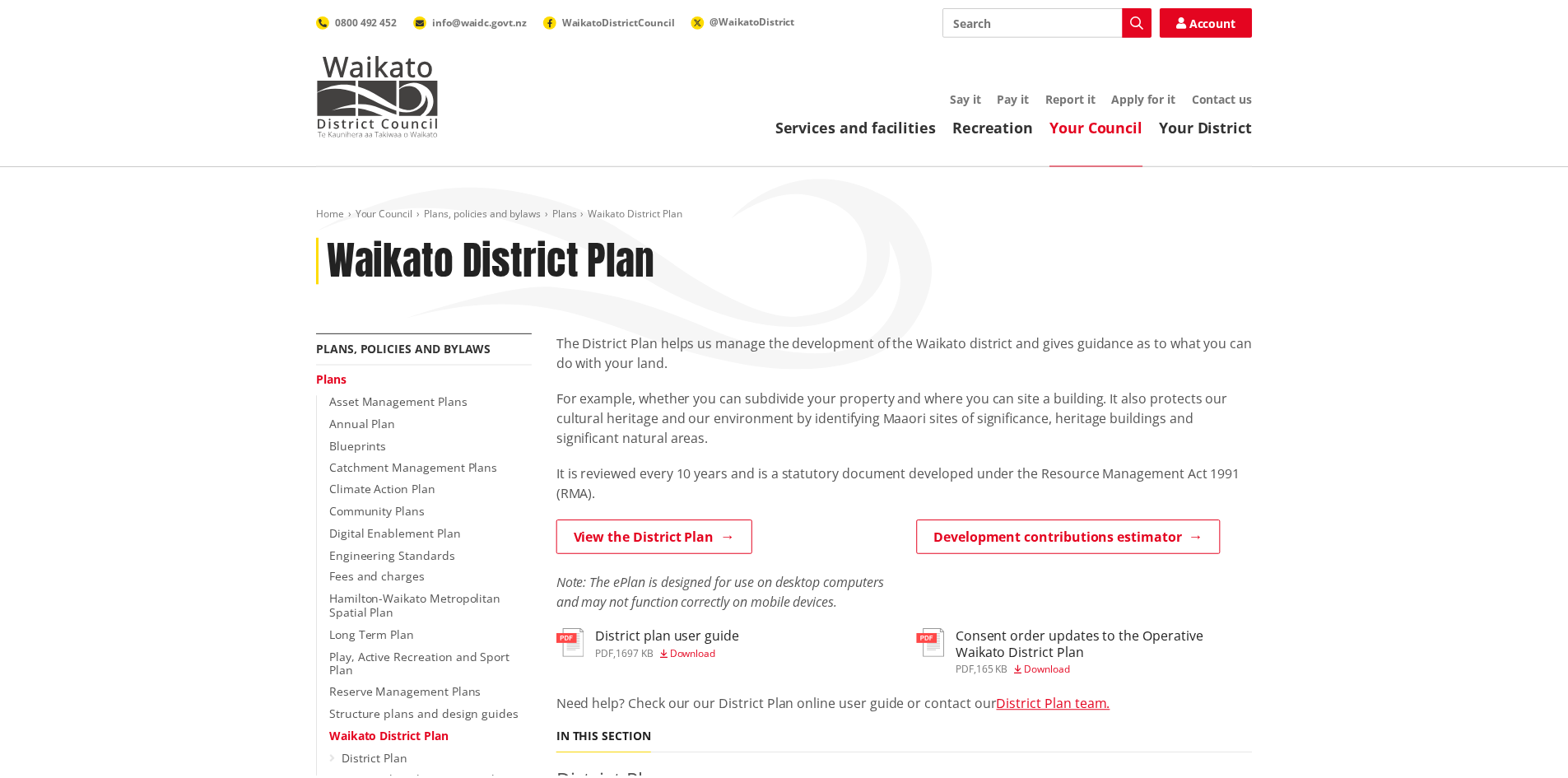 scroll, scrollTop: 0, scrollLeft: 0, axis: both 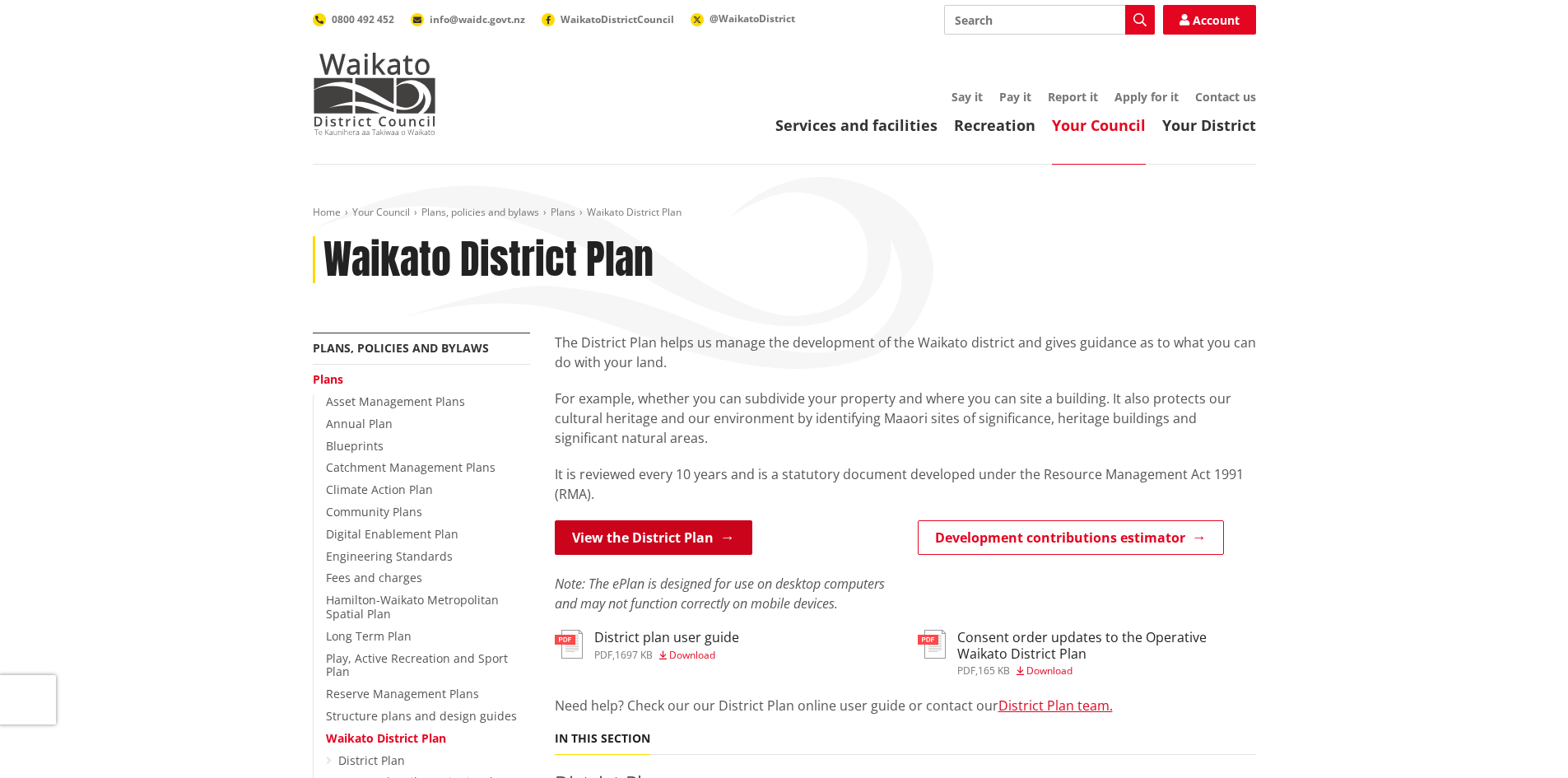 click on "View the District Plan" at bounding box center [654, 538] 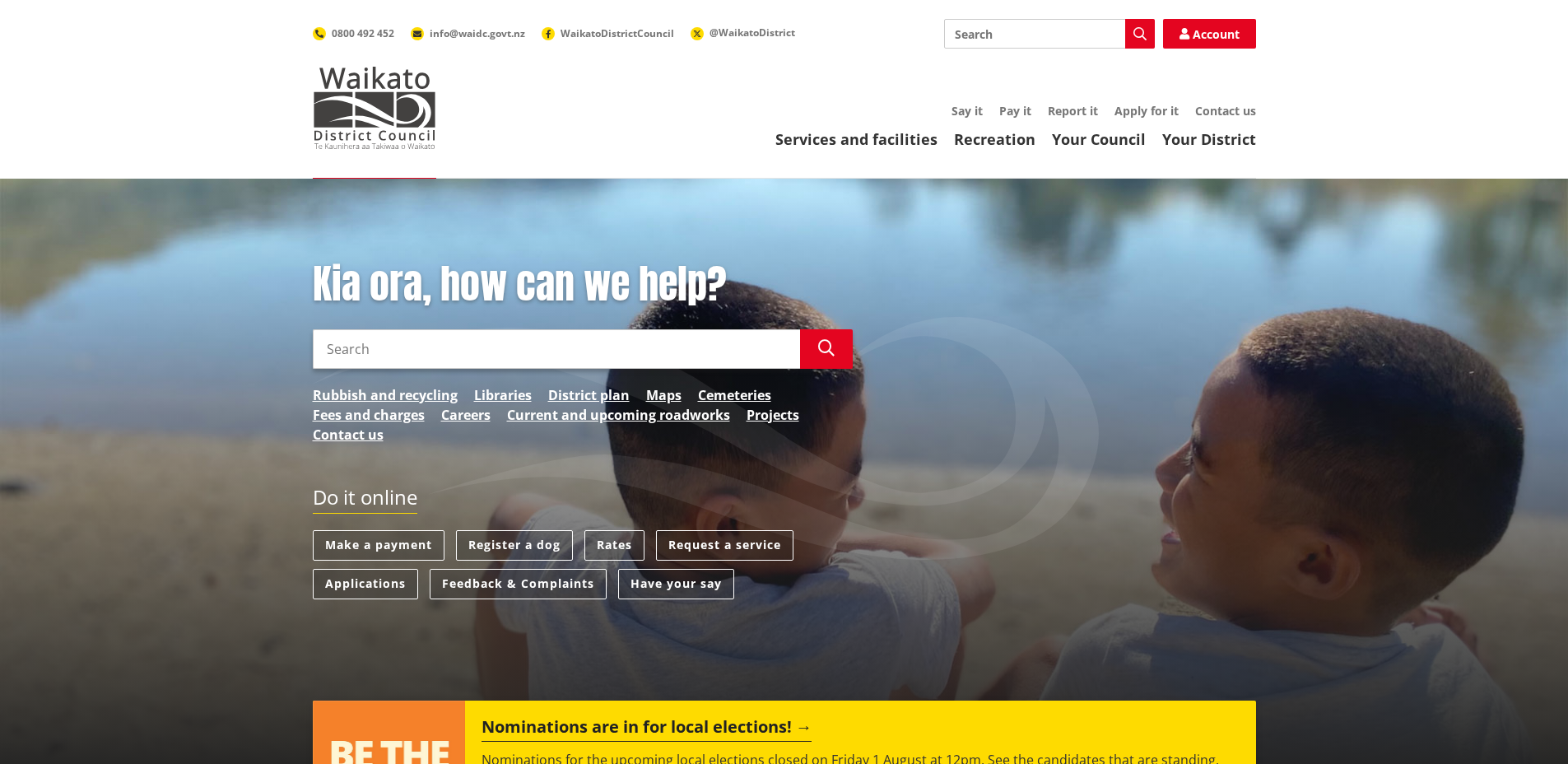 scroll, scrollTop: 0, scrollLeft: 0, axis: both 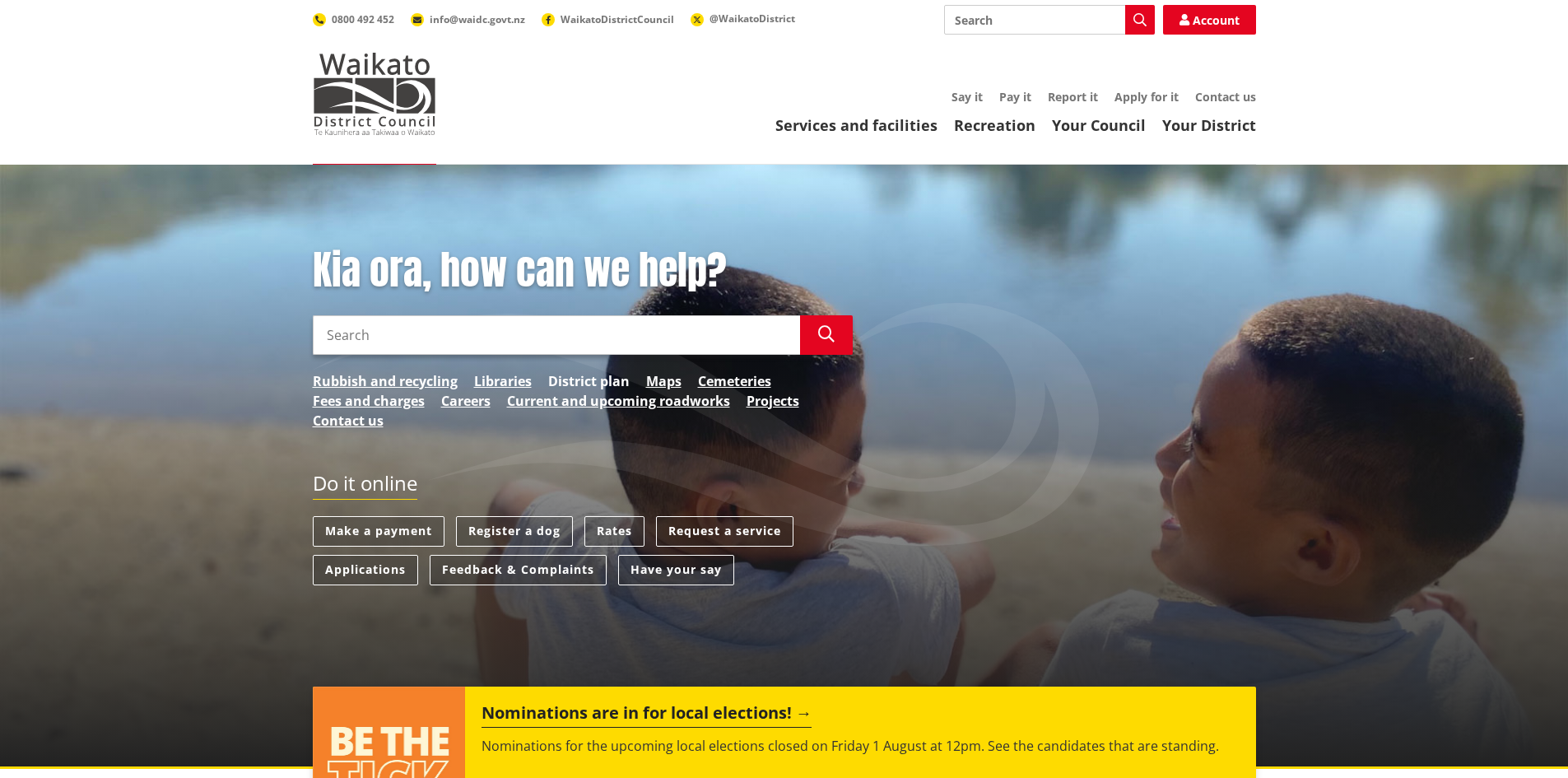 click on "District plan" at bounding box center [589, 381] 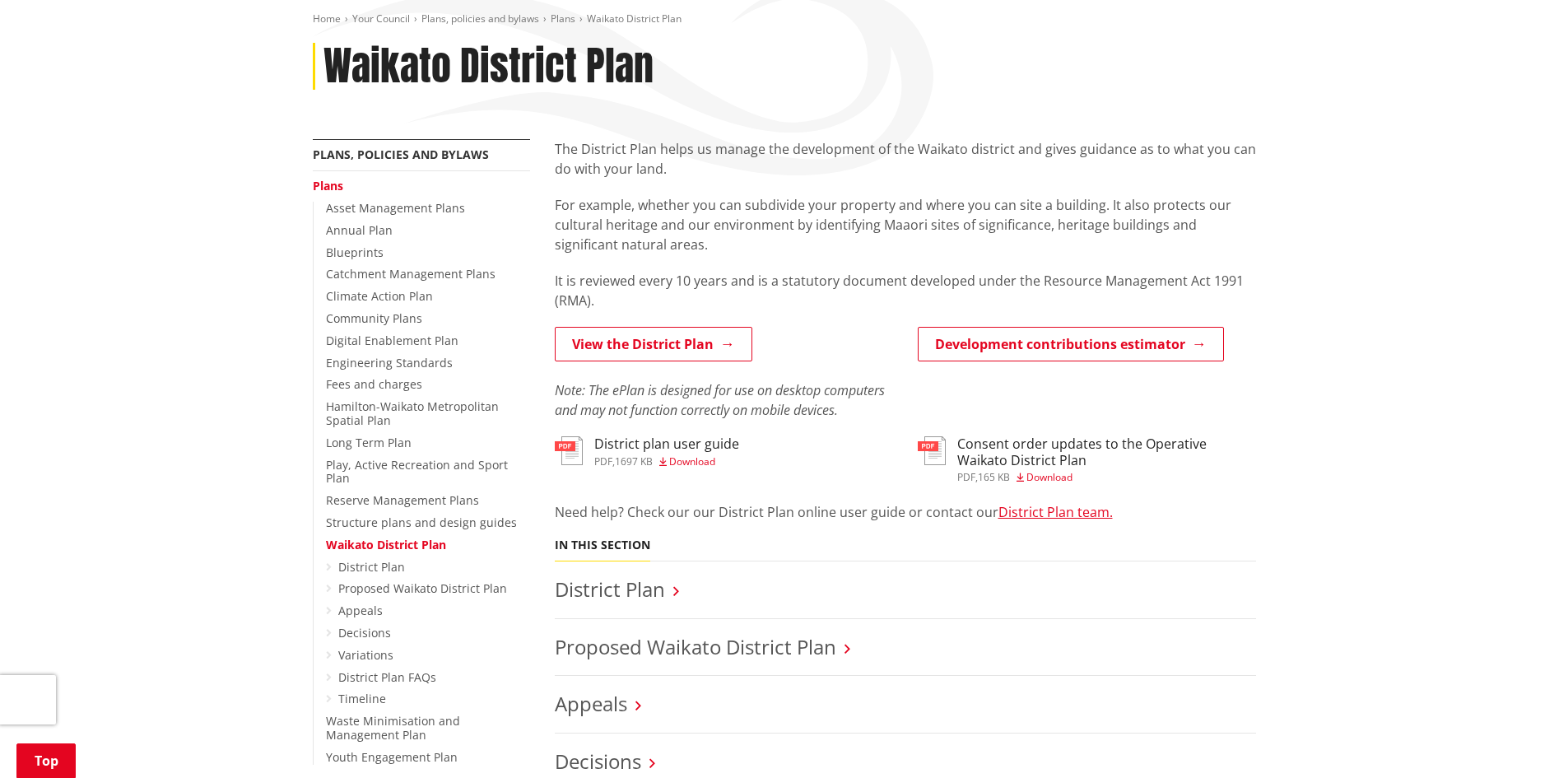 scroll, scrollTop: 165, scrollLeft: 0, axis: vertical 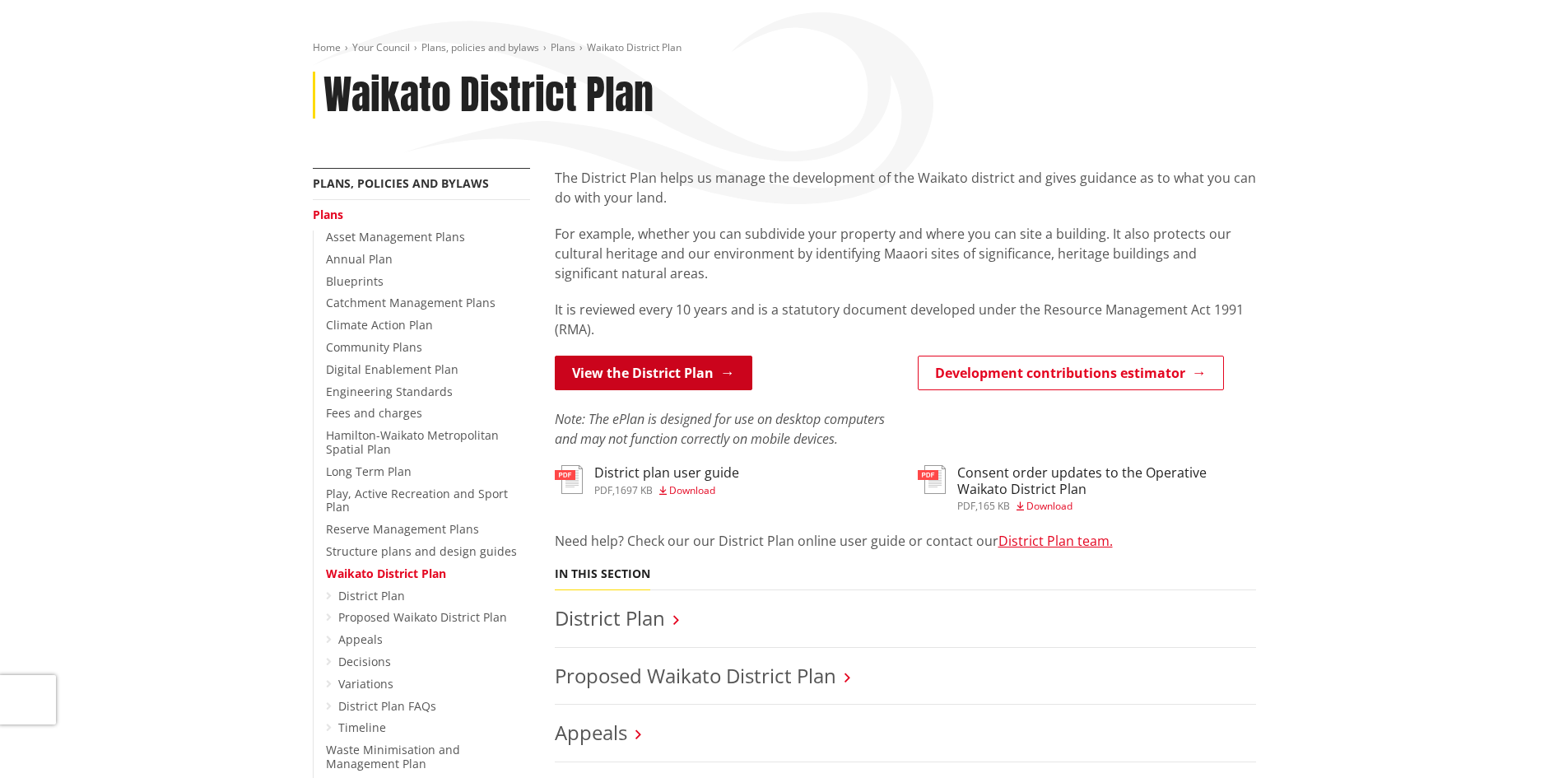 click on "View the District Plan" at bounding box center [654, 373] 